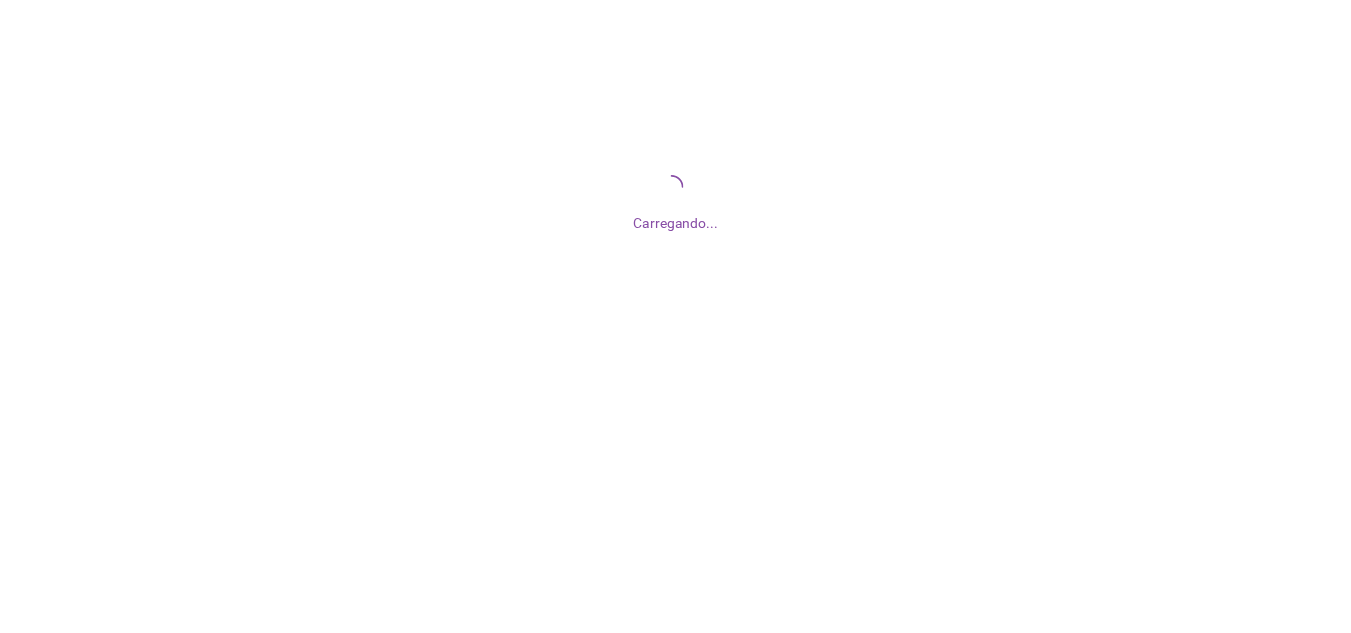 scroll, scrollTop: 0, scrollLeft: 0, axis: both 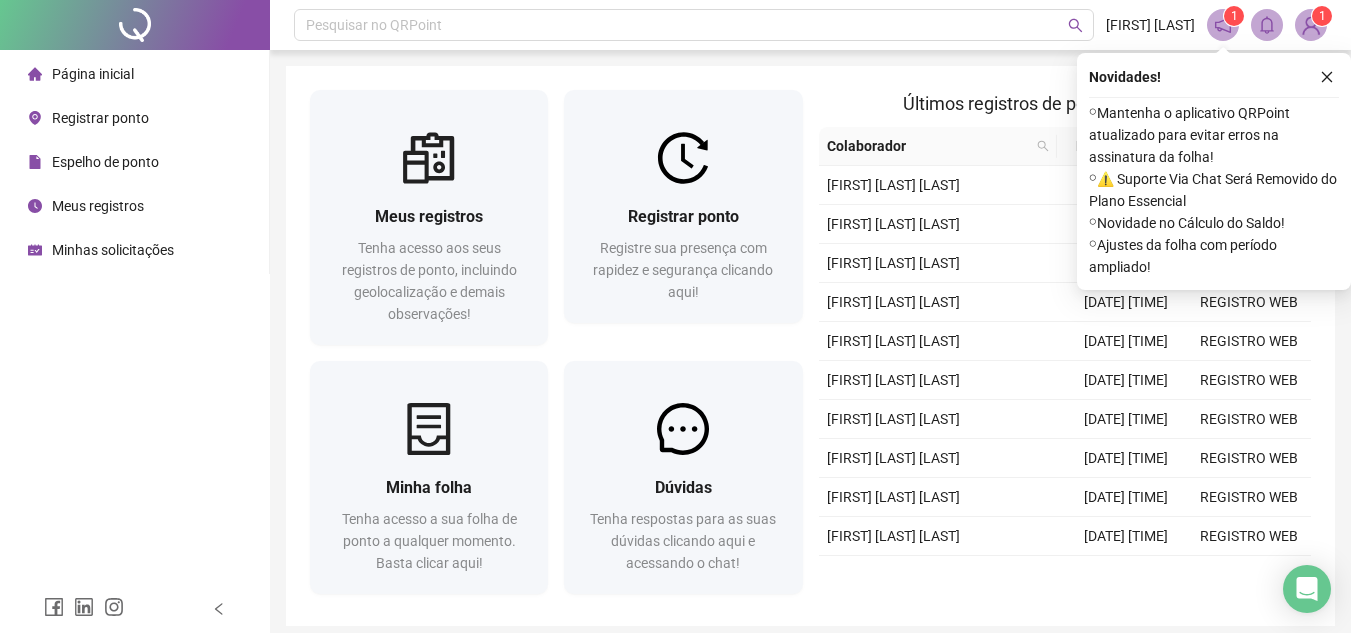 click on "Espelho de ponto" at bounding box center (105, 162) 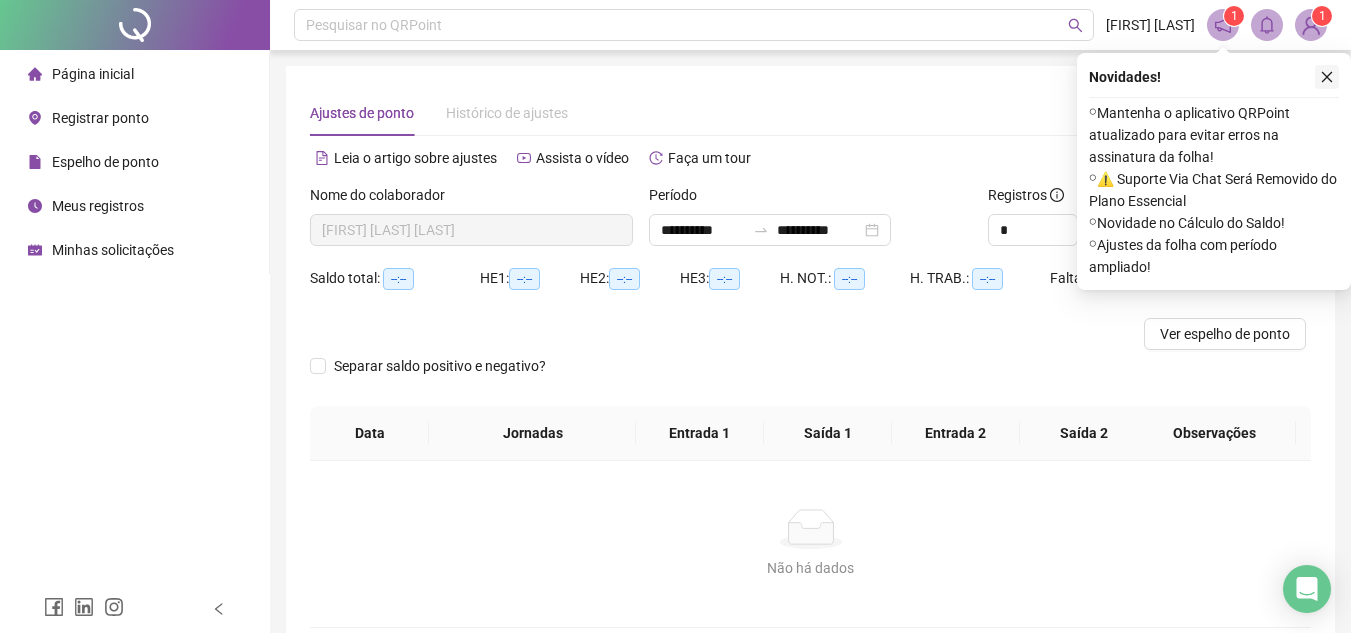 click at bounding box center [1327, 77] 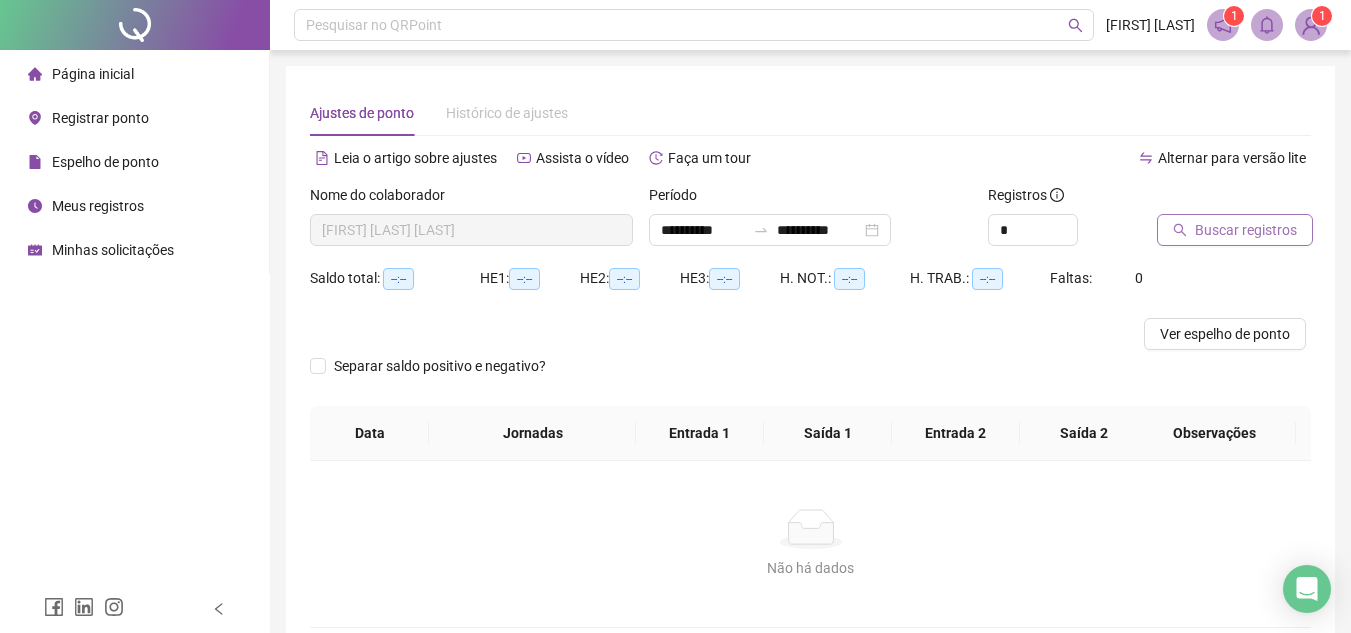 click on "Buscar registros" at bounding box center (1246, 230) 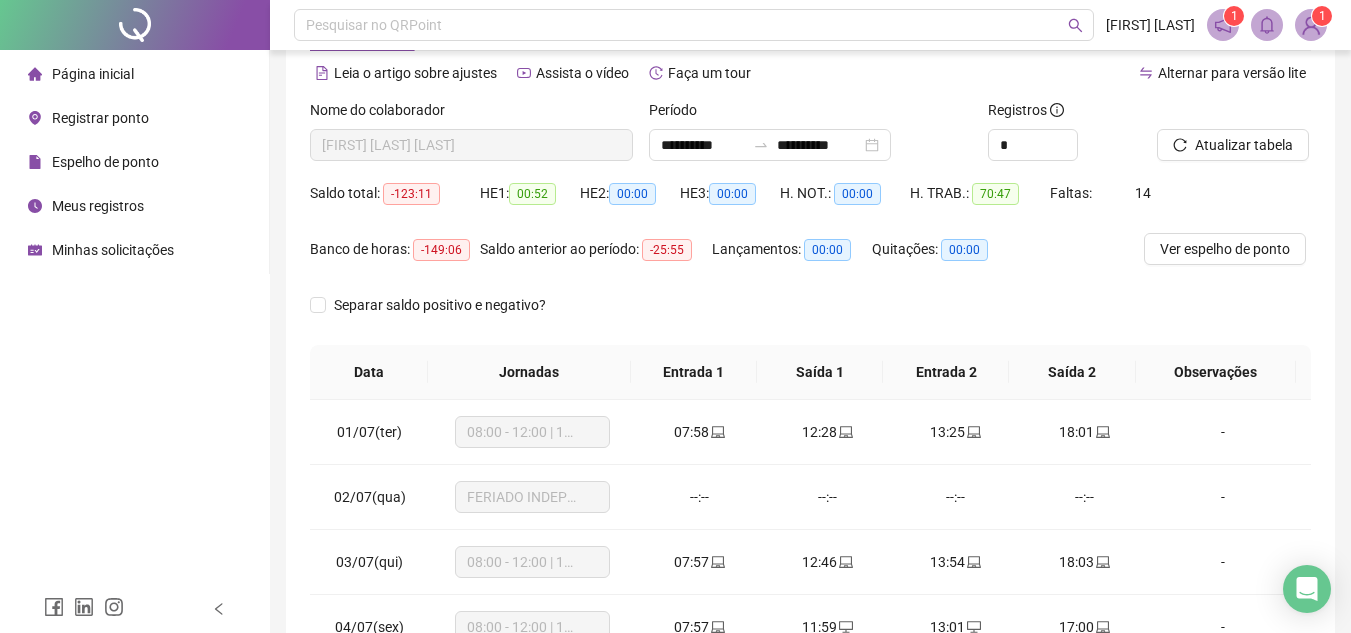 scroll, scrollTop: 389, scrollLeft: 0, axis: vertical 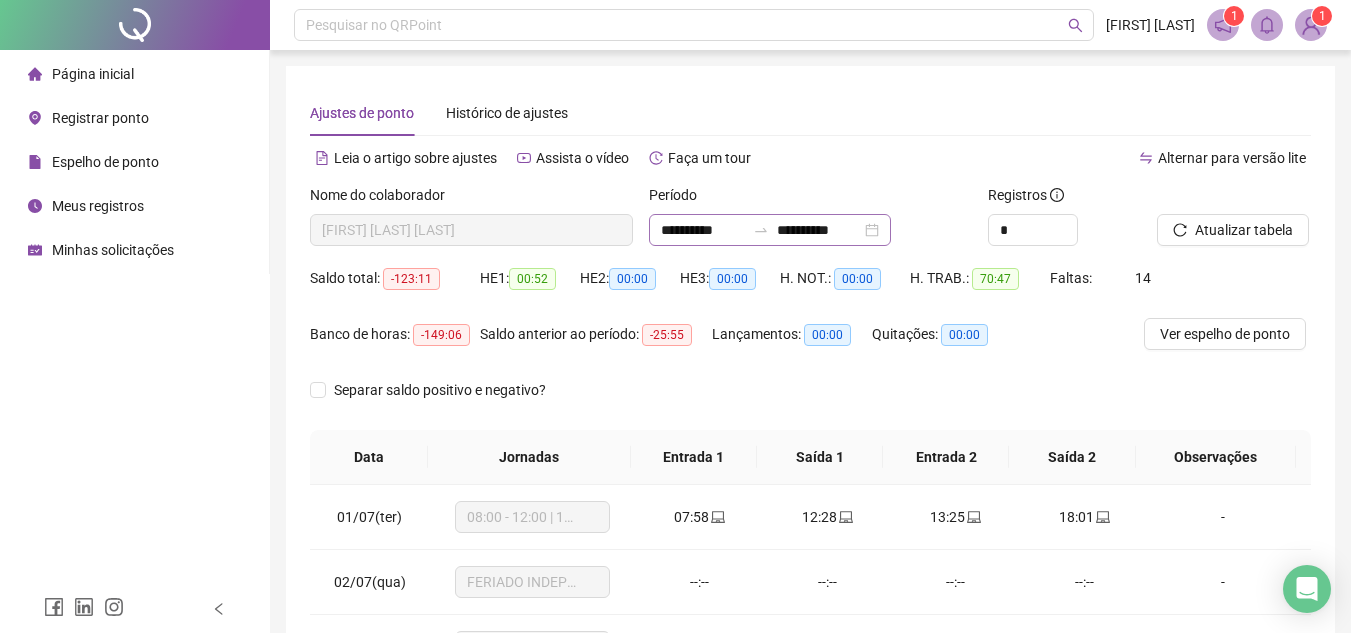 click on "**********" at bounding box center [770, 230] 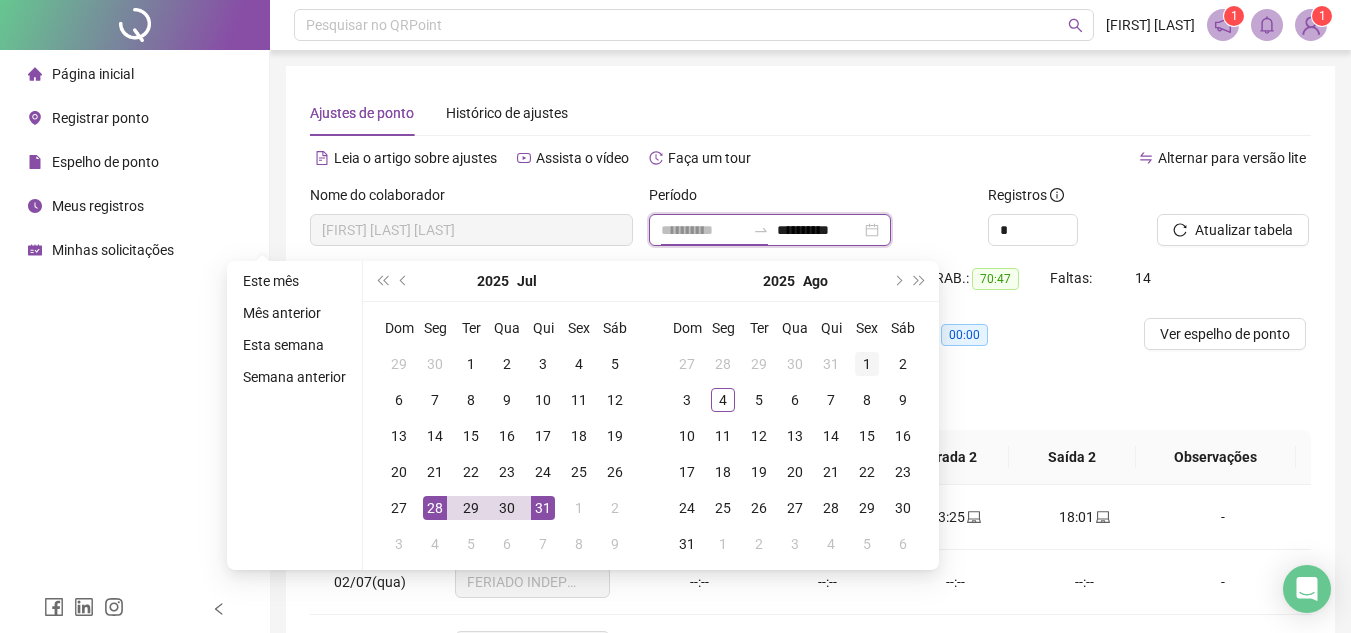 type on "**********" 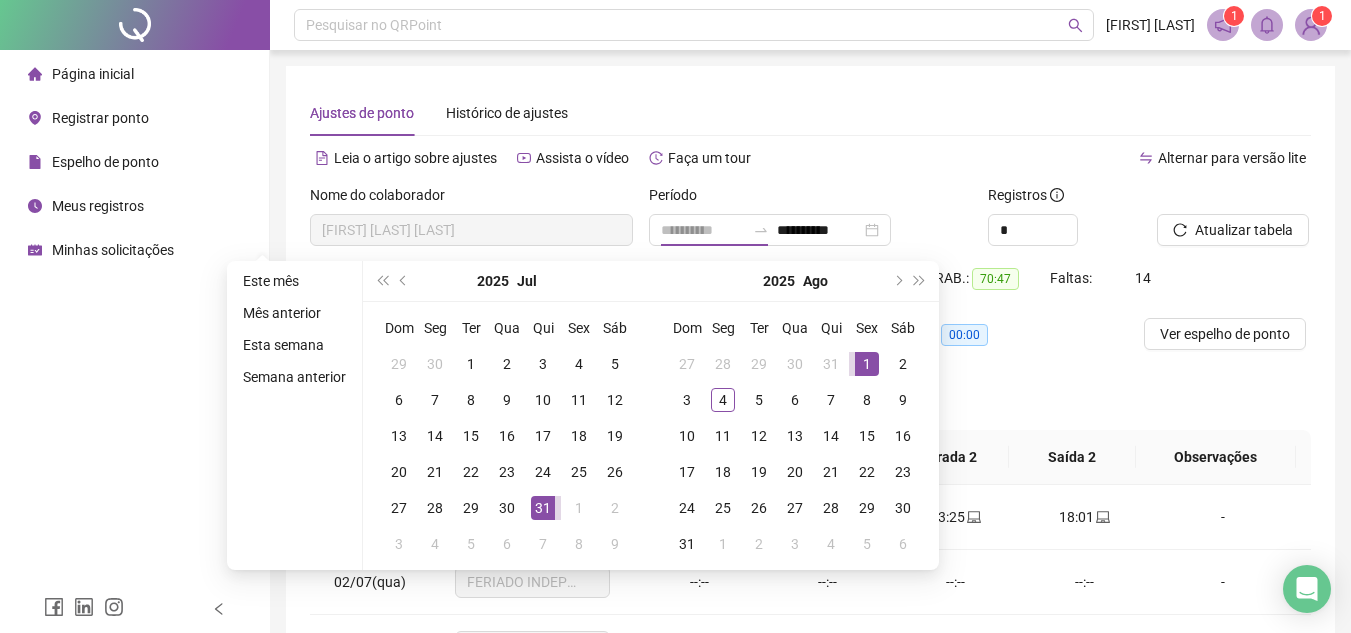 click on "1" at bounding box center (867, 364) 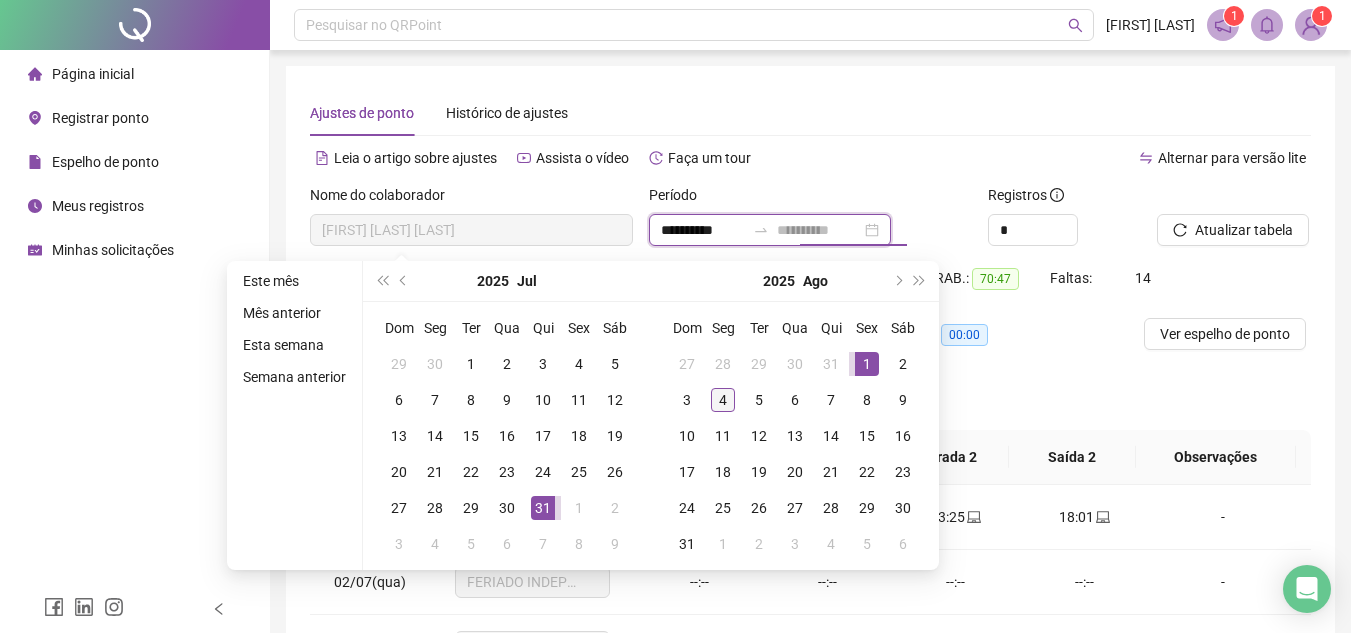 type on "**********" 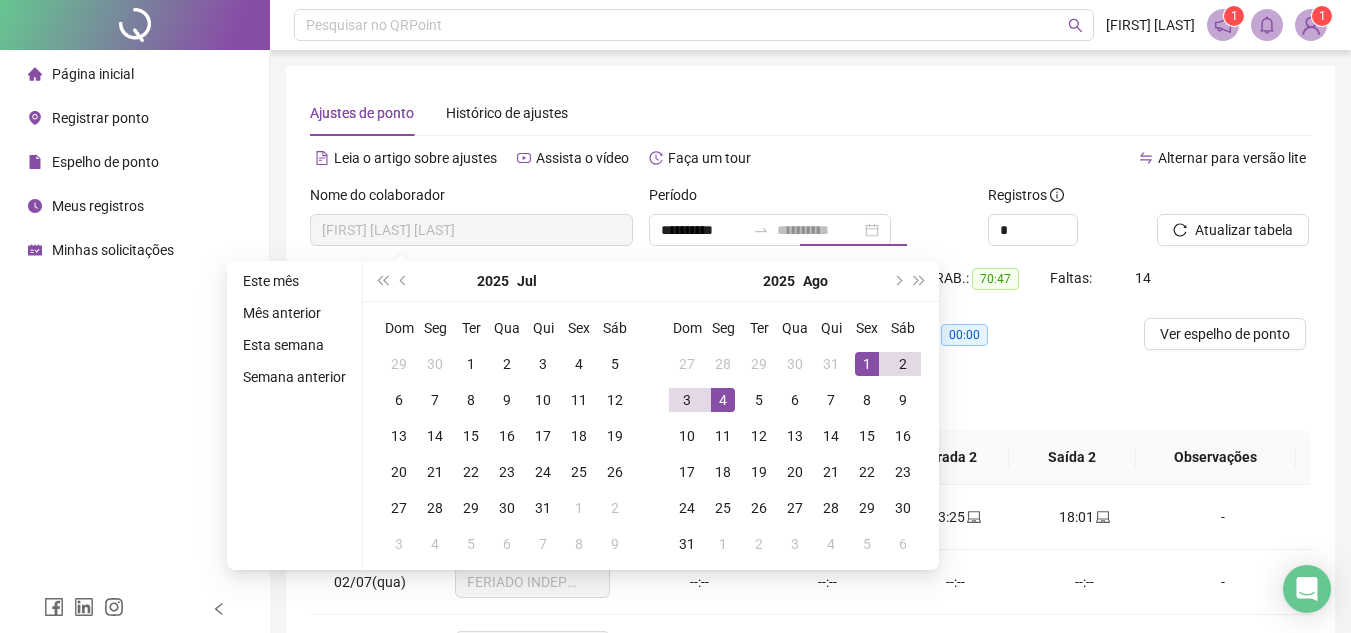 click on "4" at bounding box center [723, 400] 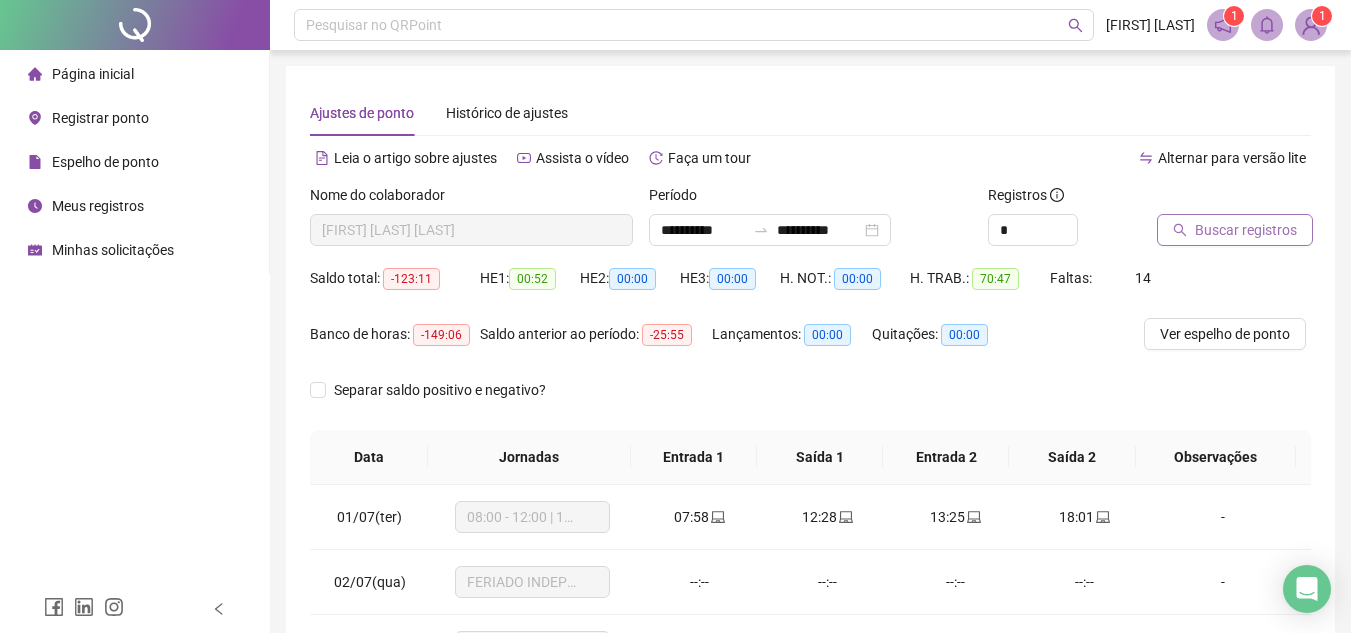 click on "Buscar registros" at bounding box center [1235, 230] 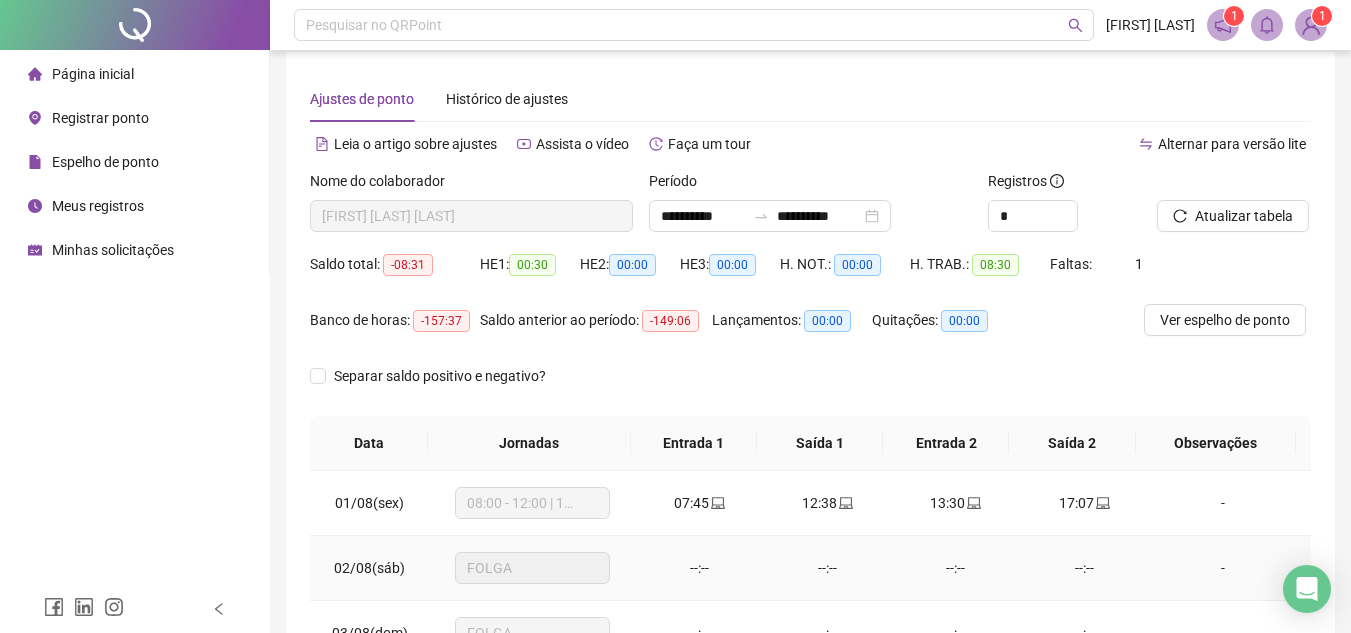 scroll, scrollTop: 0, scrollLeft: 0, axis: both 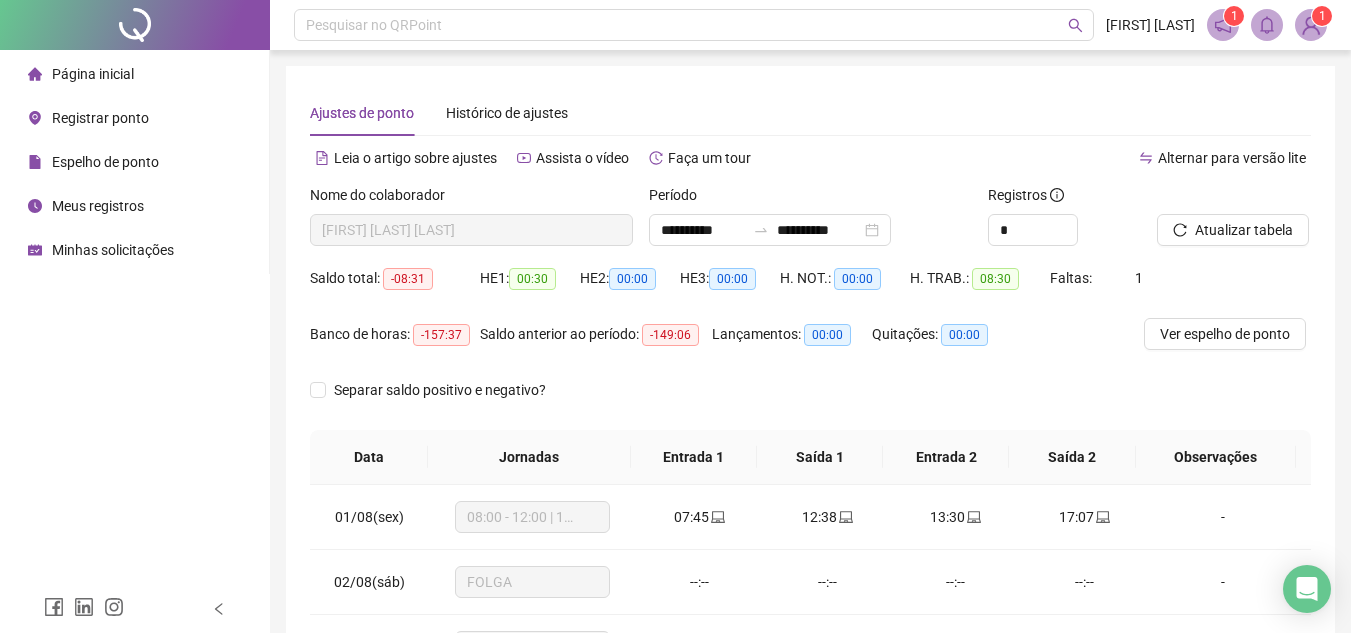 click on "Espelho de ponto" at bounding box center (105, 162) 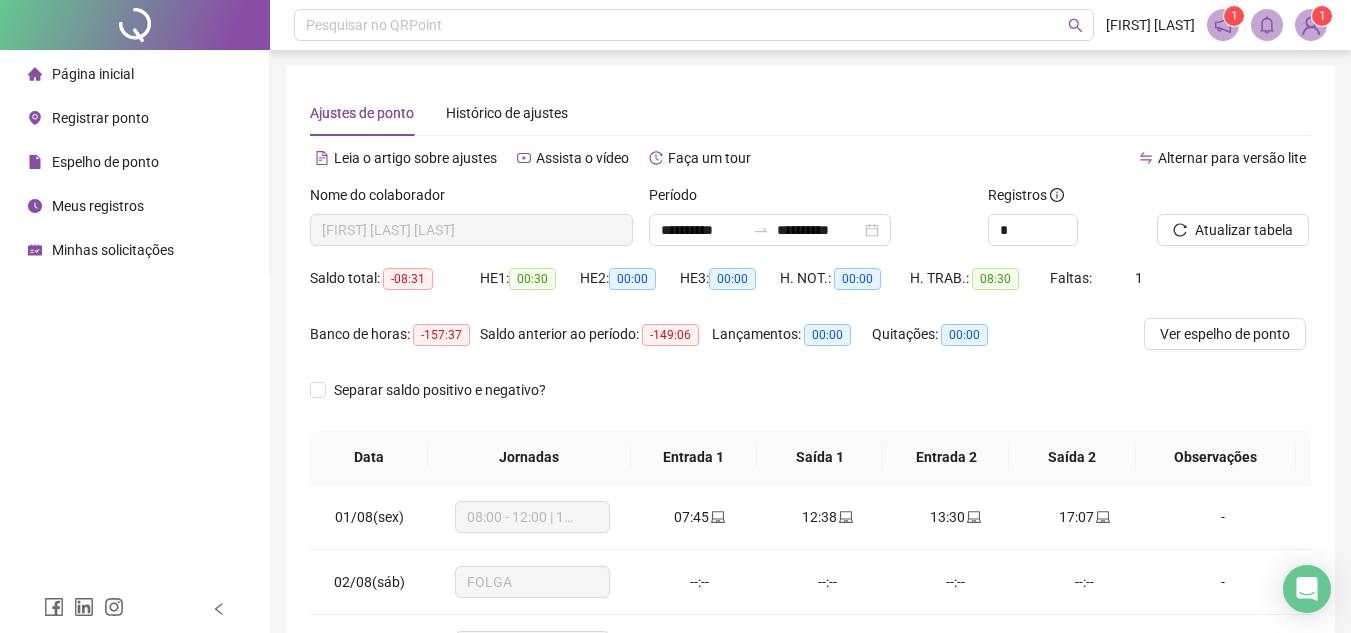 click on "Espelho de ponto" at bounding box center (105, 162) 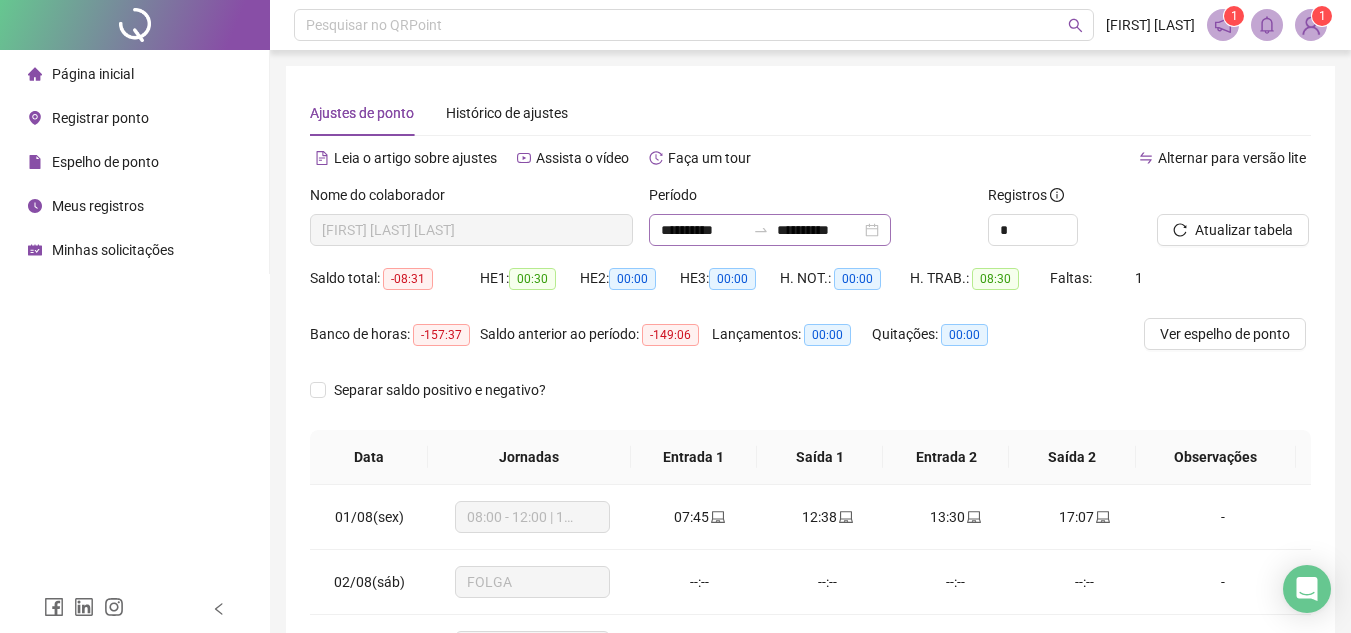 click on "**********" at bounding box center [770, 230] 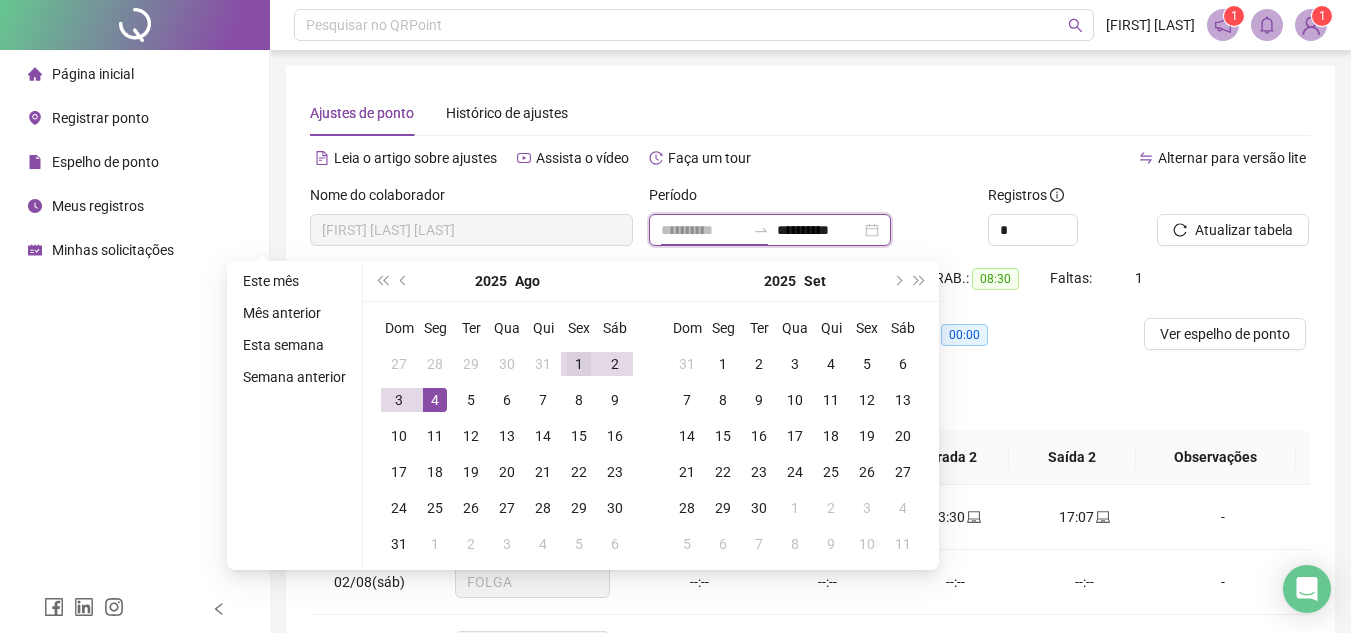 type on "**********" 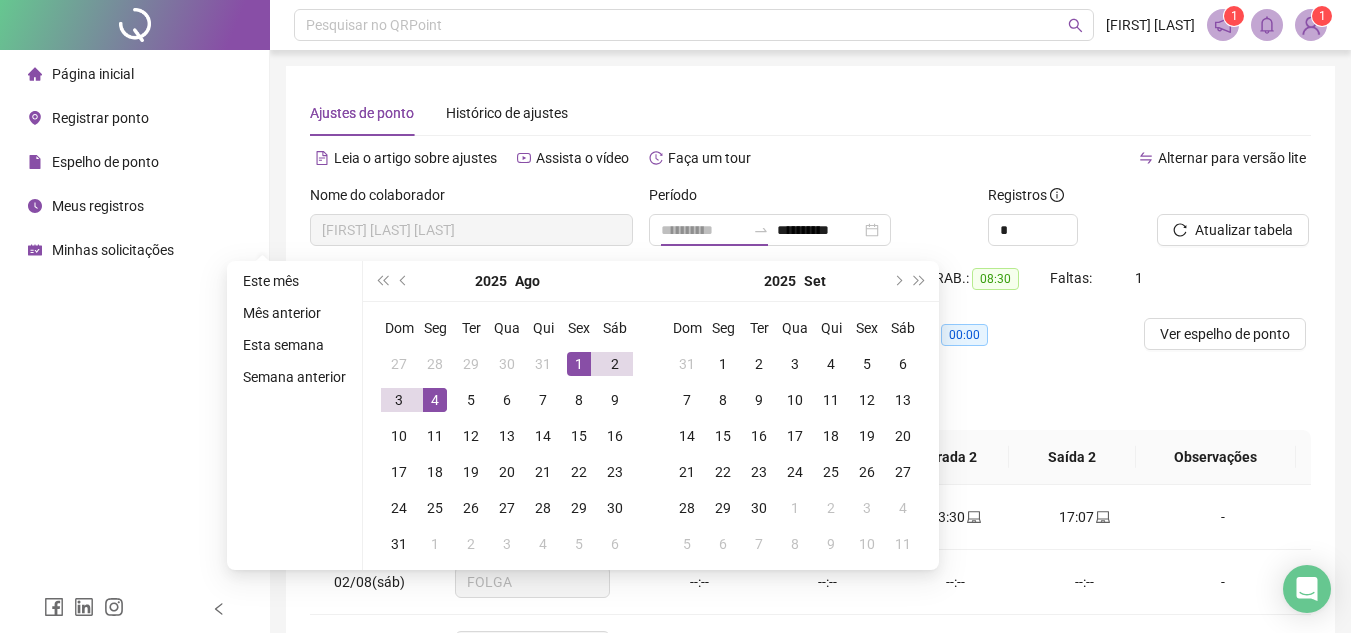 click on "1" at bounding box center (579, 364) 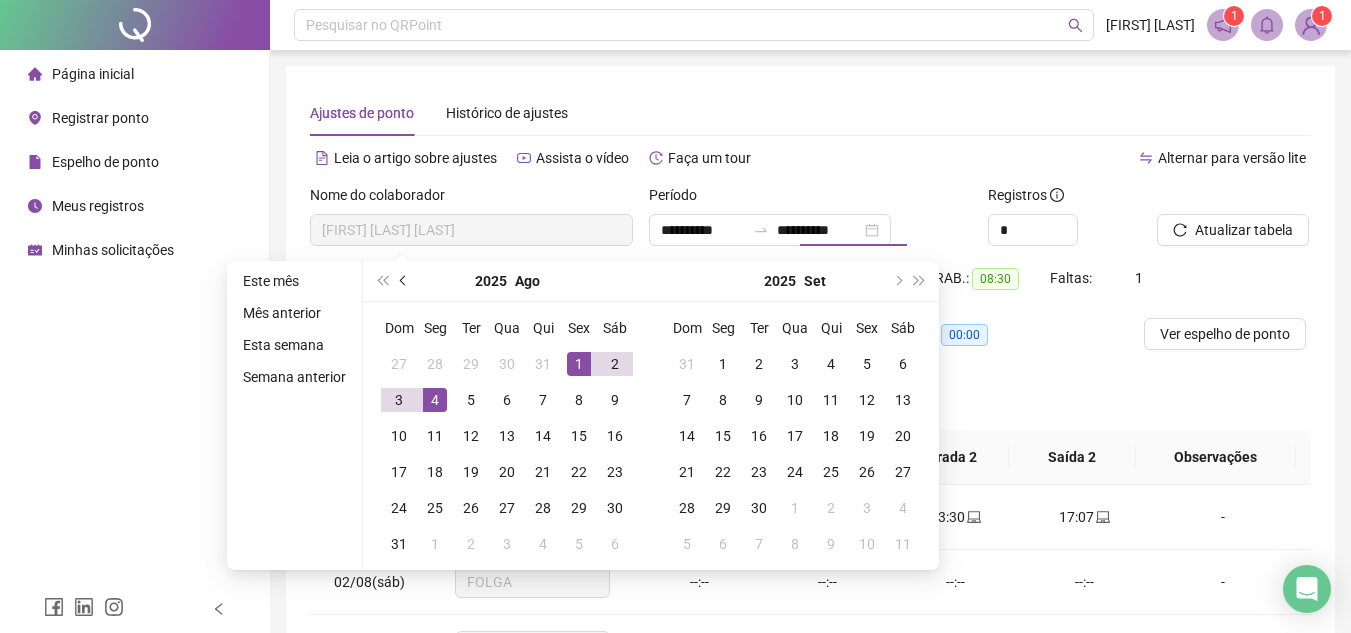 click at bounding box center [405, 281] 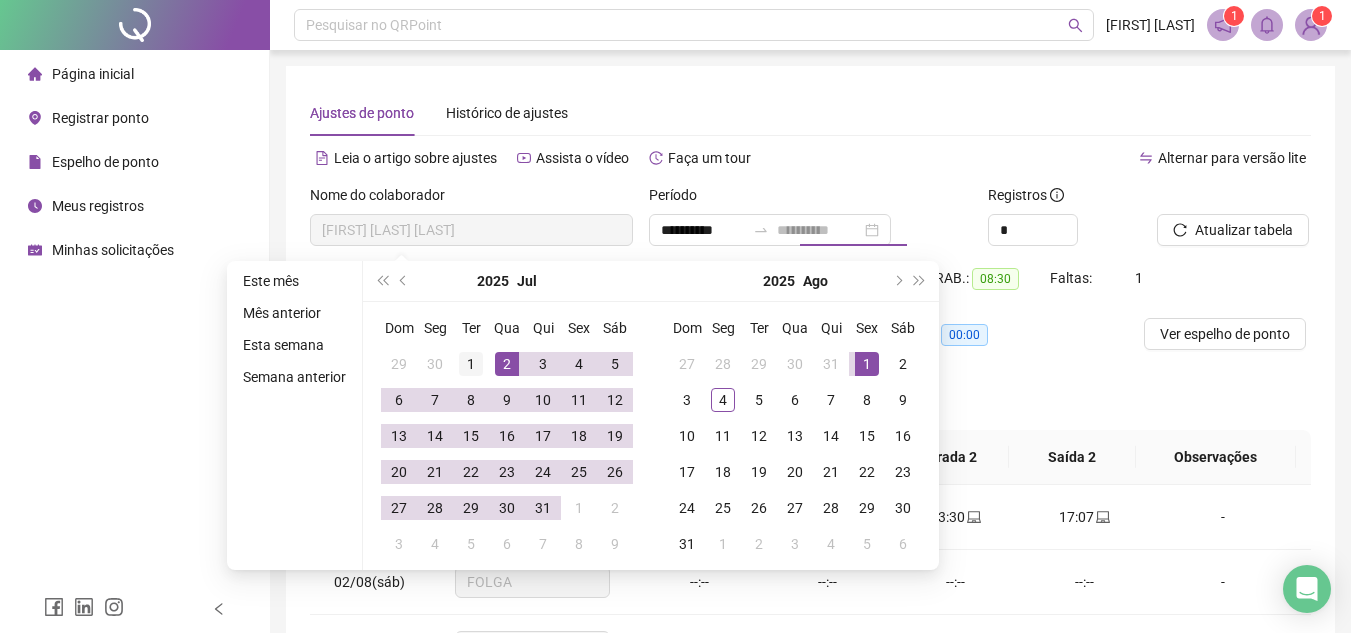 type on "**********" 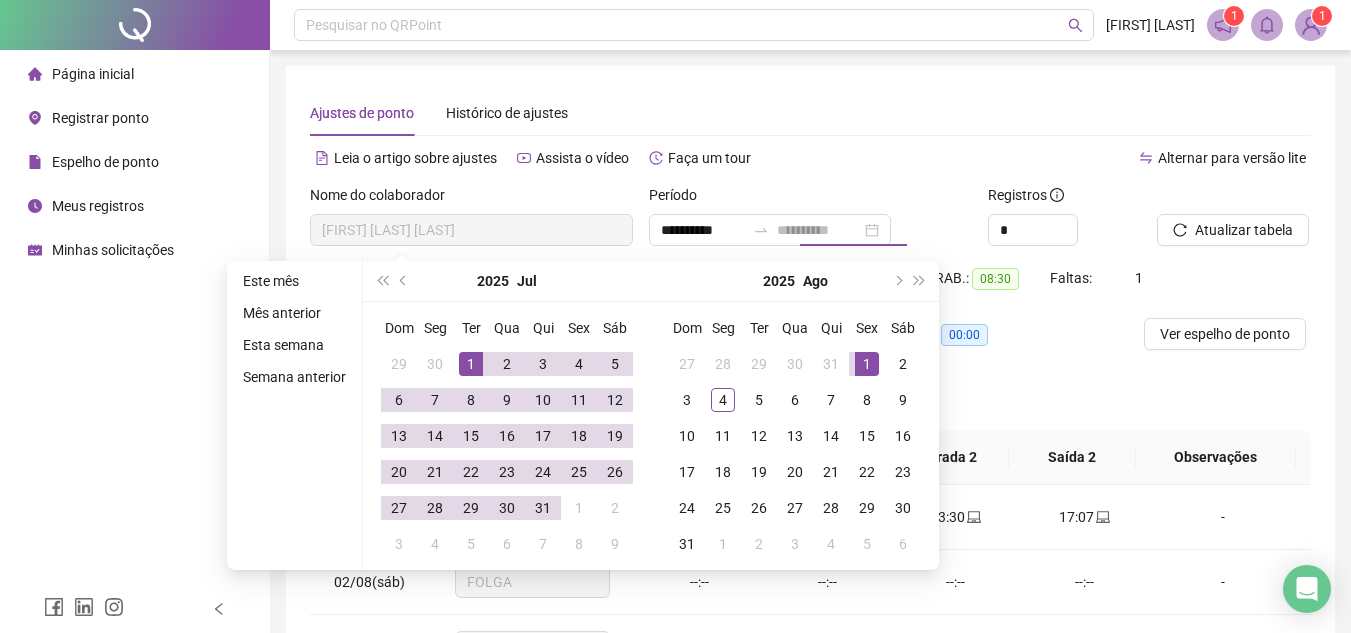 click on "1" at bounding box center [471, 364] 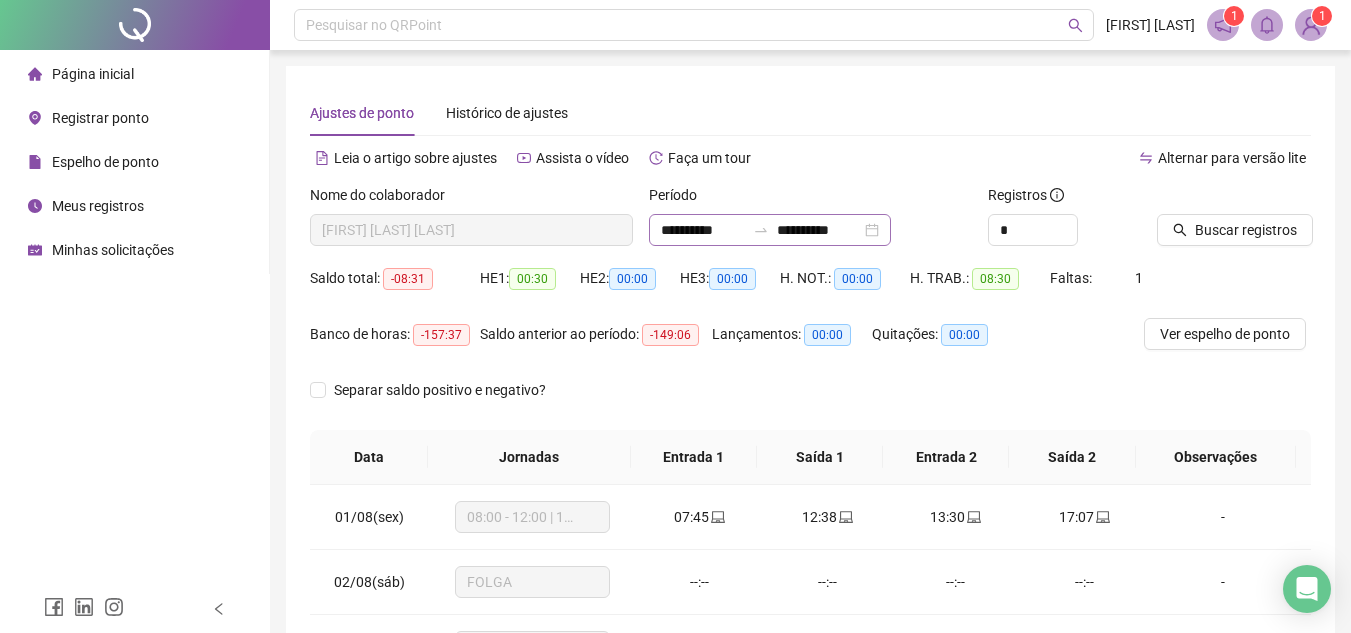 click on "**********" at bounding box center [770, 230] 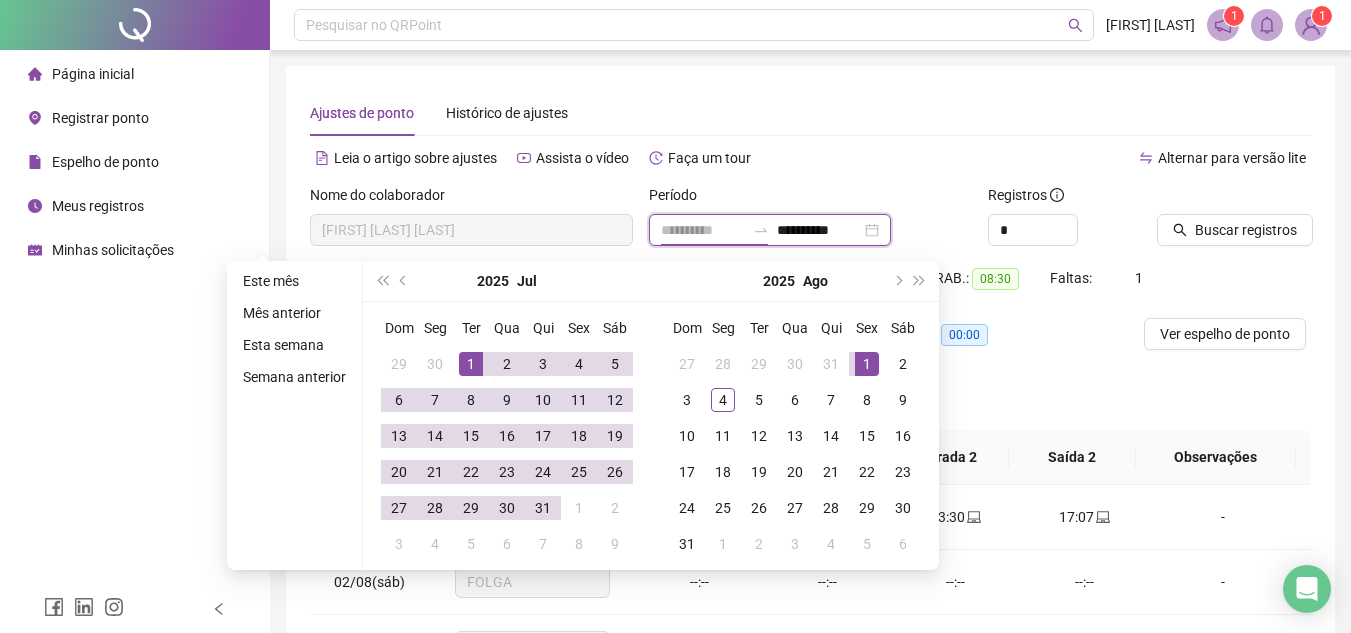 type on "**********" 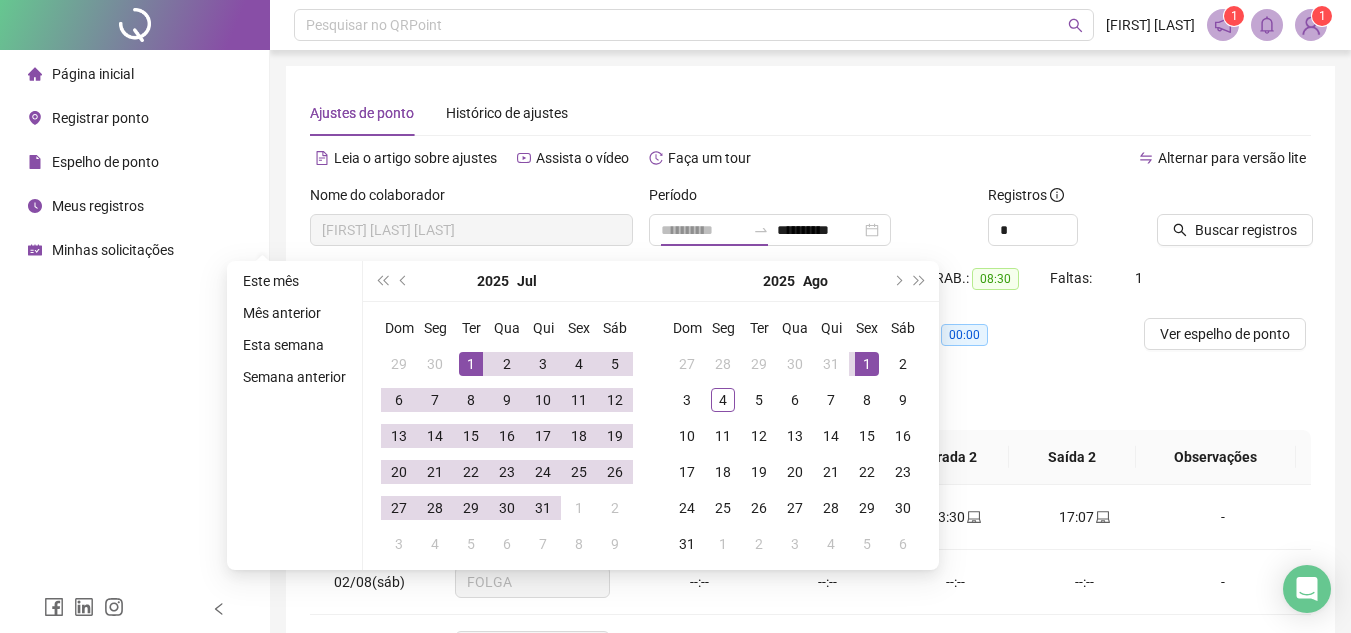click on "1" at bounding box center [471, 364] 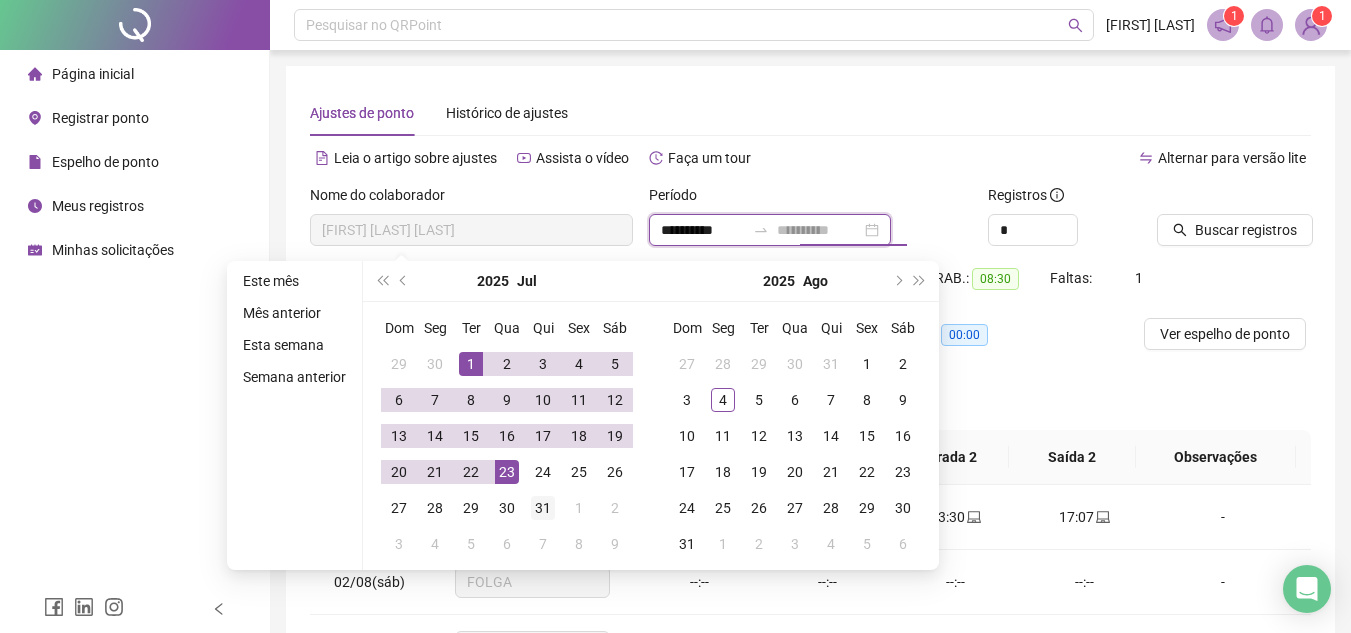 type on "**********" 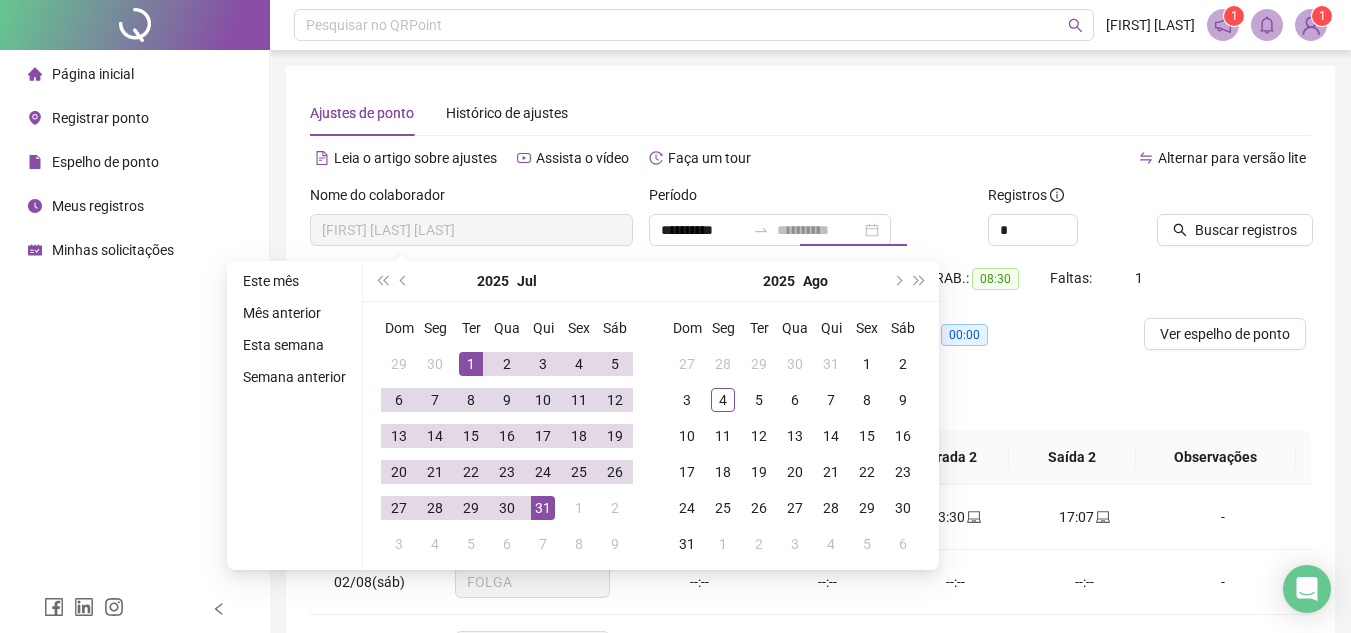 click on "31" at bounding box center (543, 508) 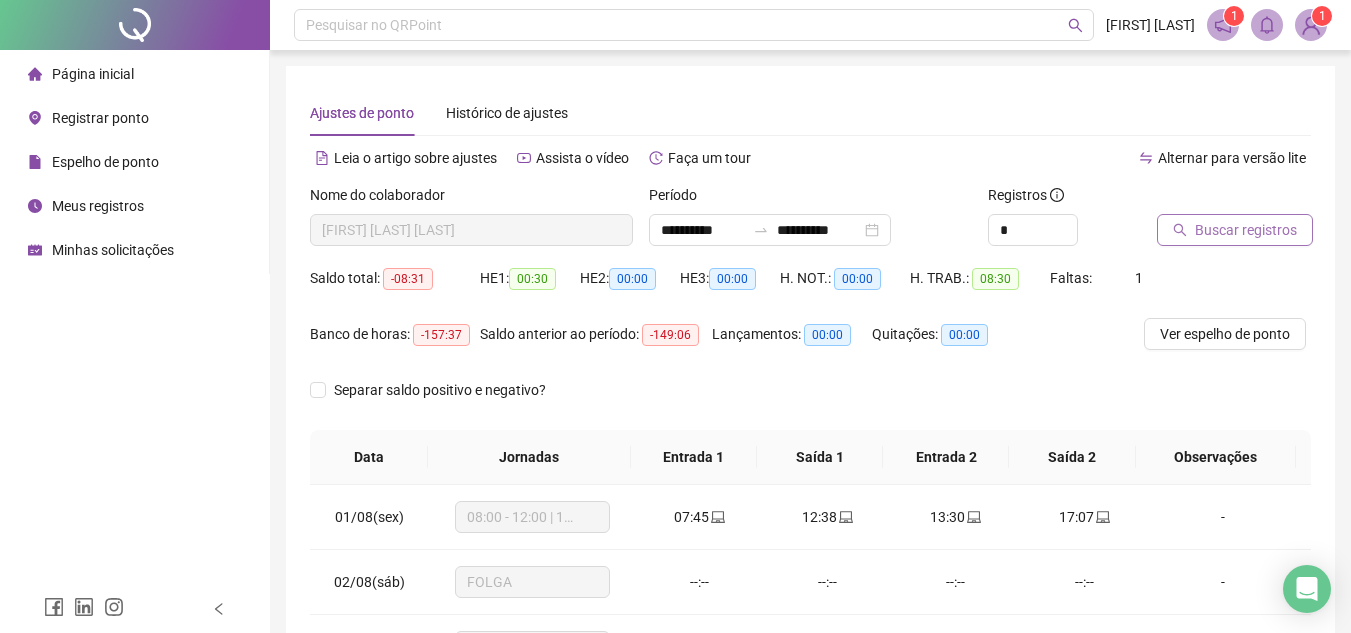 click on "Buscar registros" at bounding box center (1246, 230) 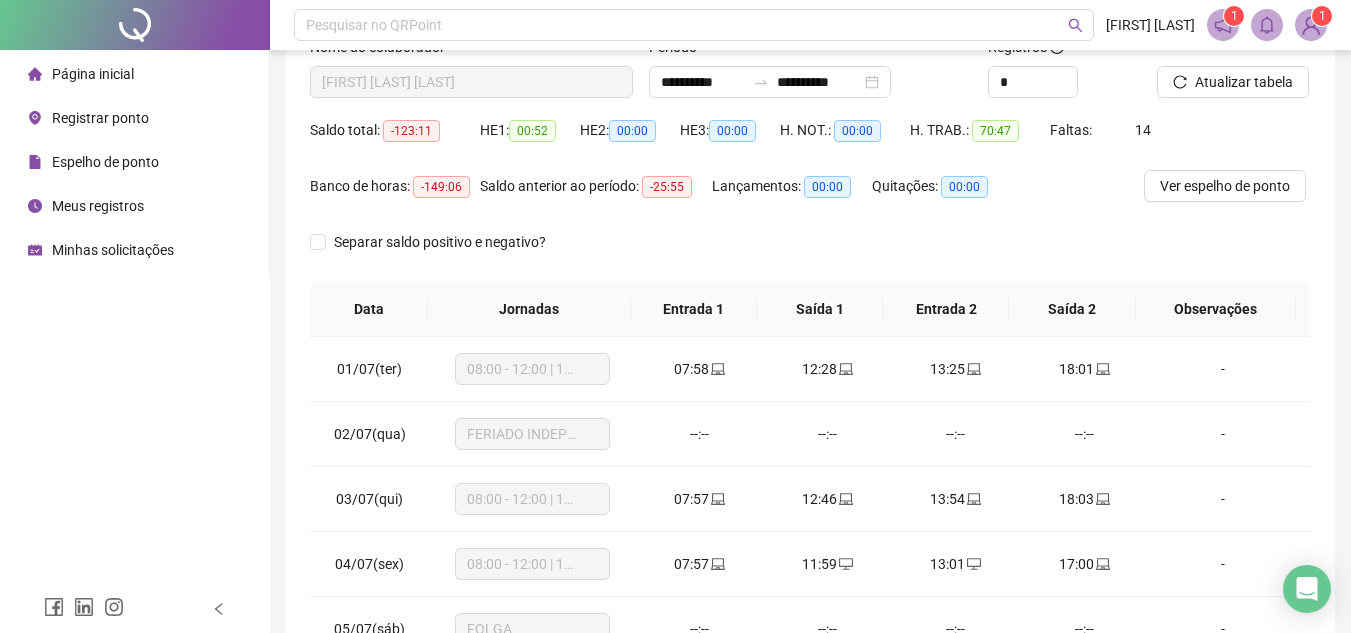 scroll, scrollTop: 300, scrollLeft: 0, axis: vertical 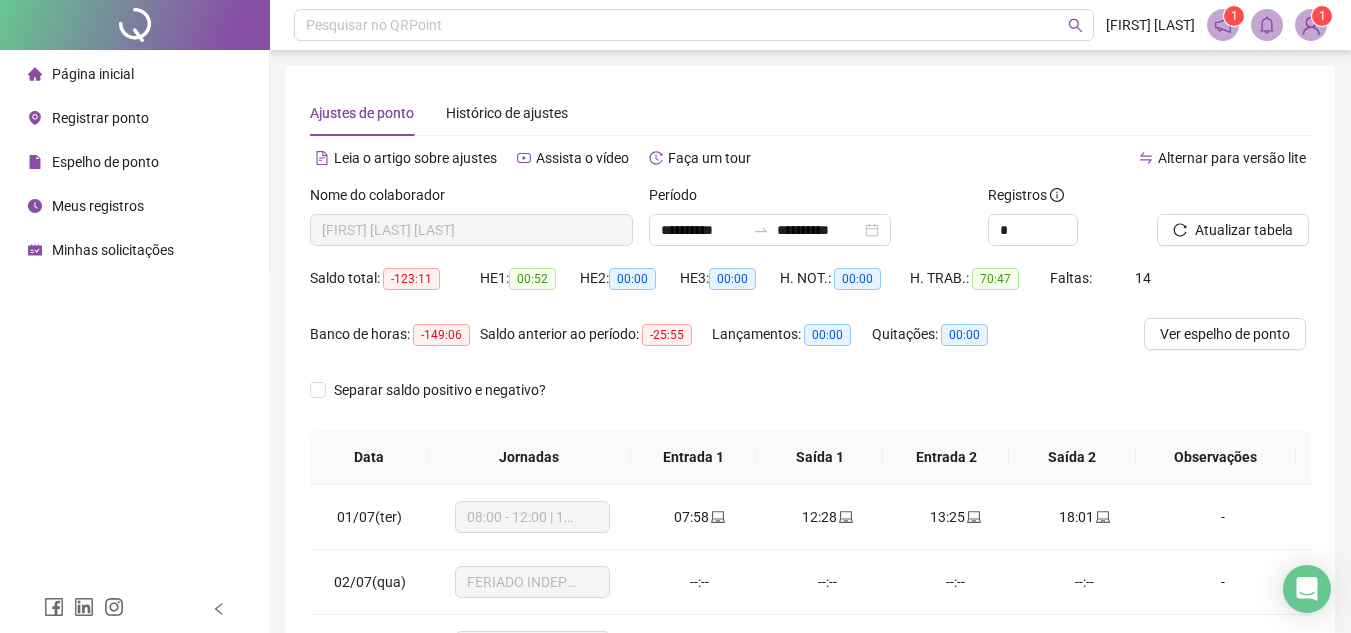 click on "Espelho de ponto" at bounding box center [105, 162] 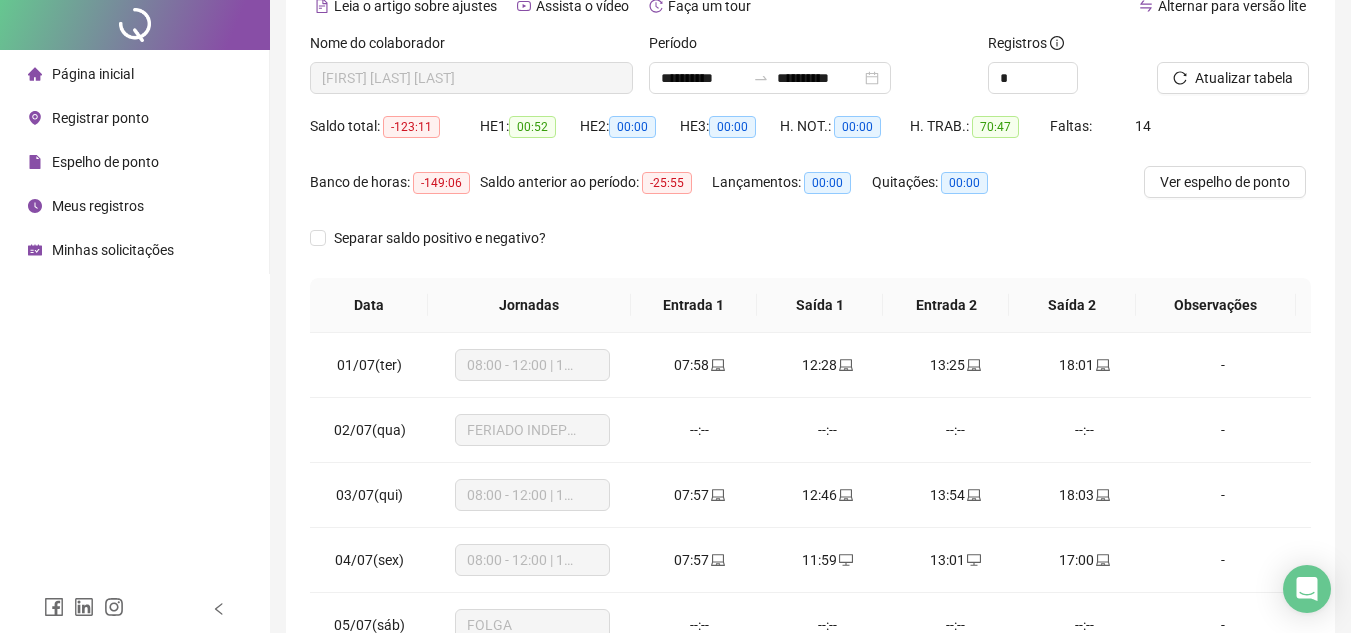 scroll, scrollTop: 389, scrollLeft: 0, axis: vertical 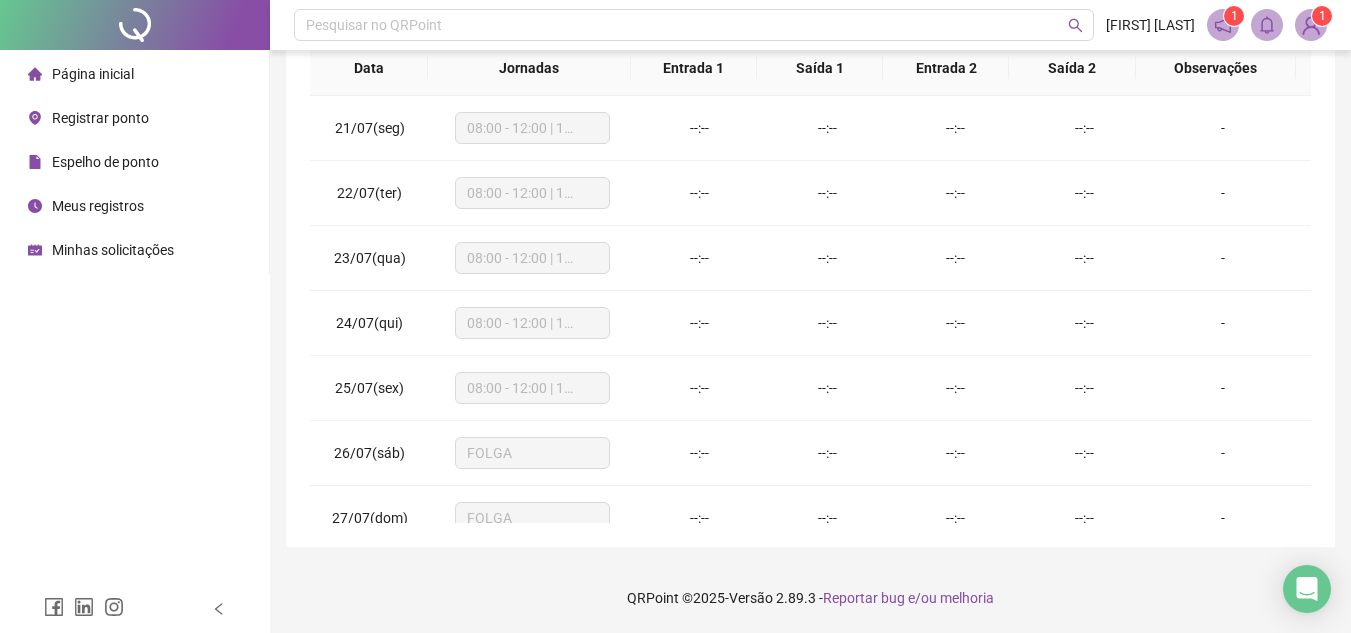 click on "Espelho de ponto" at bounding box center [105, 162] 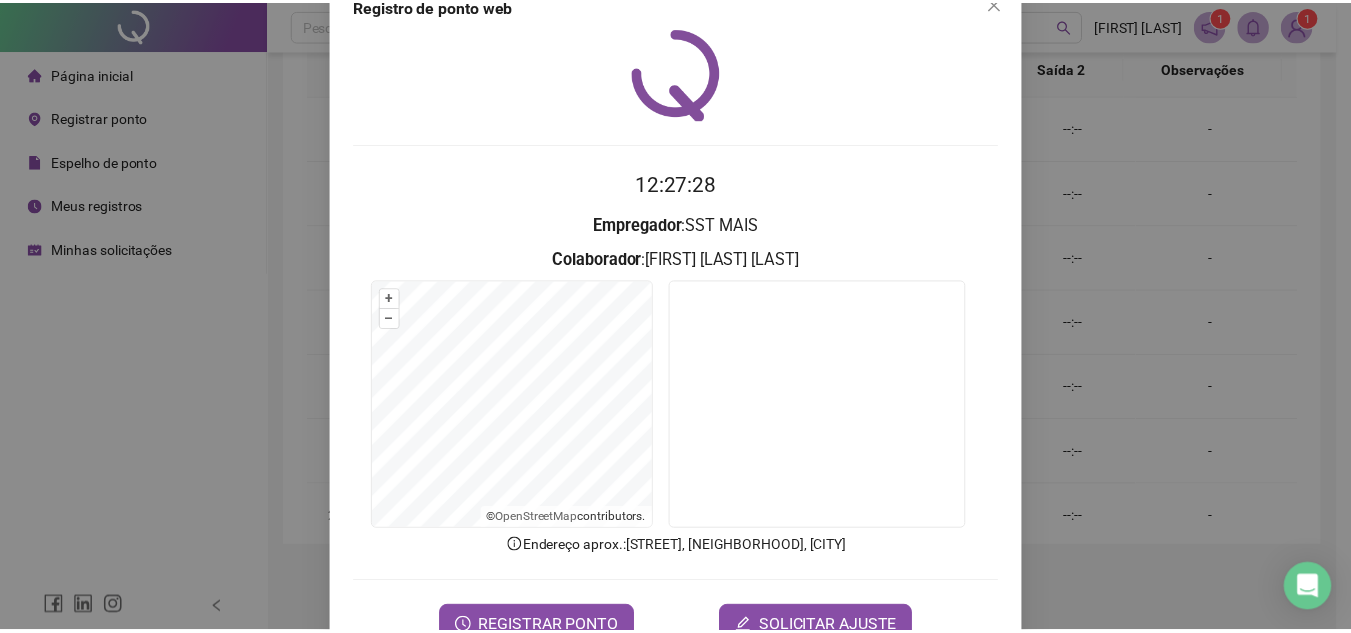 scroll, scrollTop: 0, scrollLeft: 0, axis: both 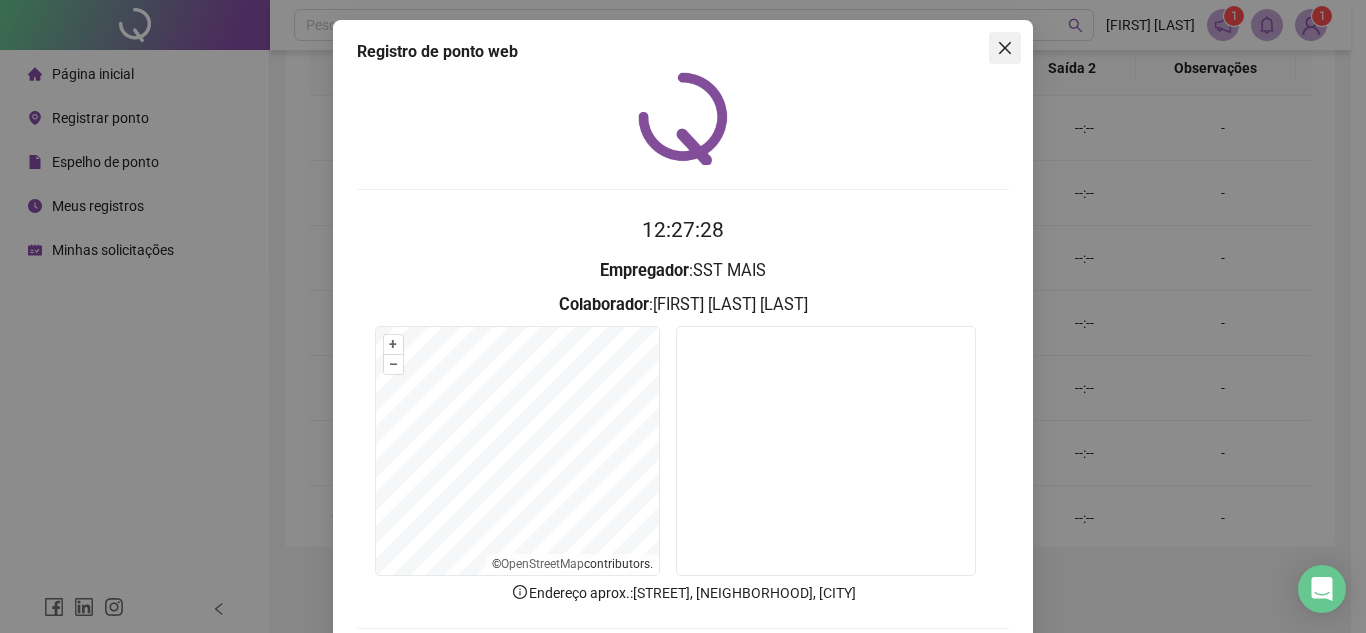 click at bounding box center (1005, 48) 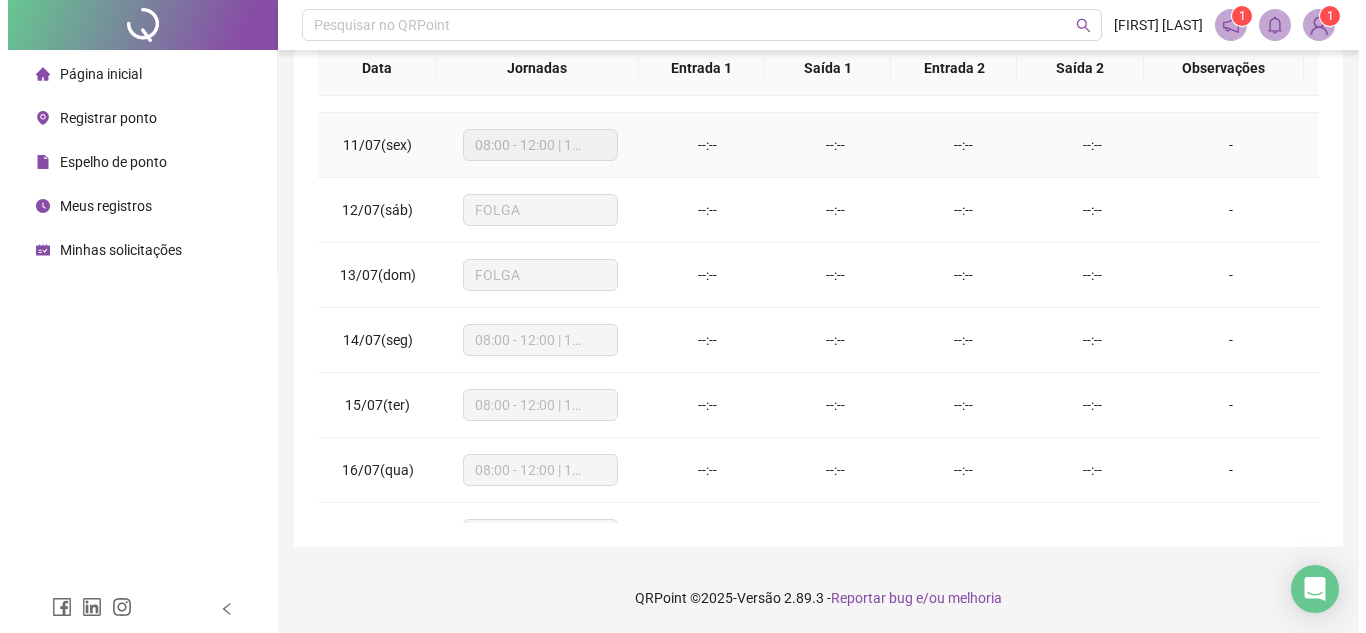 scroll, scrollTop: 500, scrollLeft: 0, axis: vertical 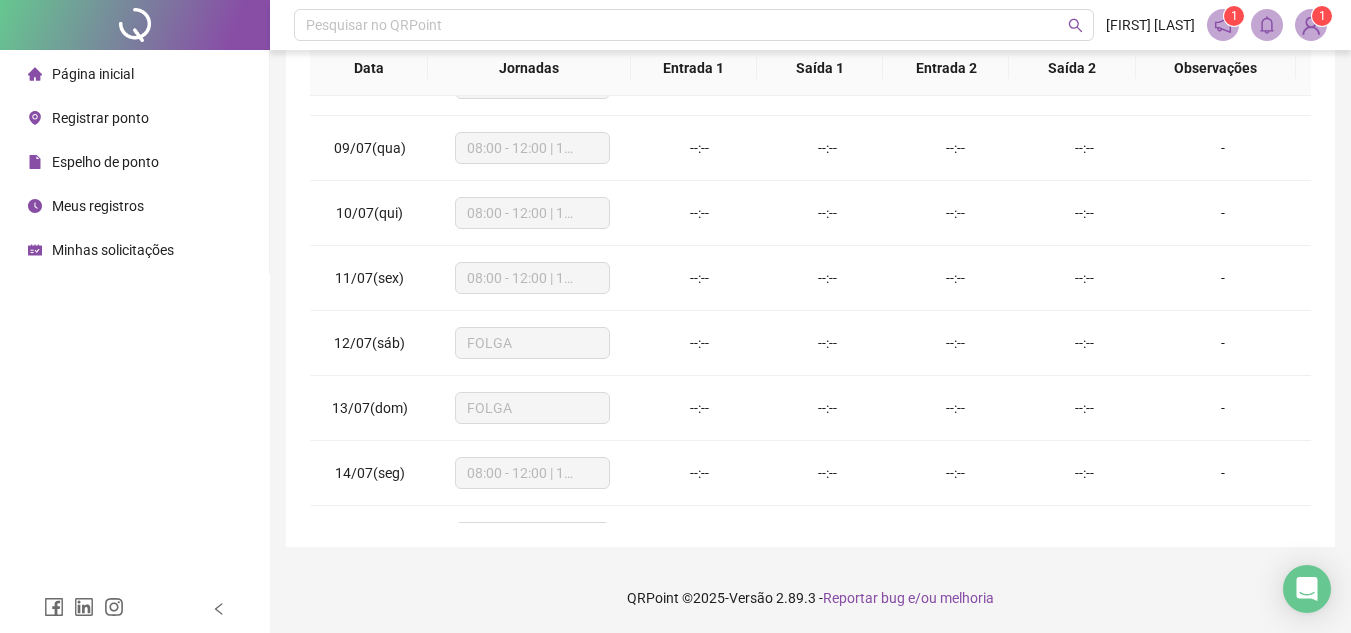 click on "Registrar ponto" at bounding box center (100, 118) 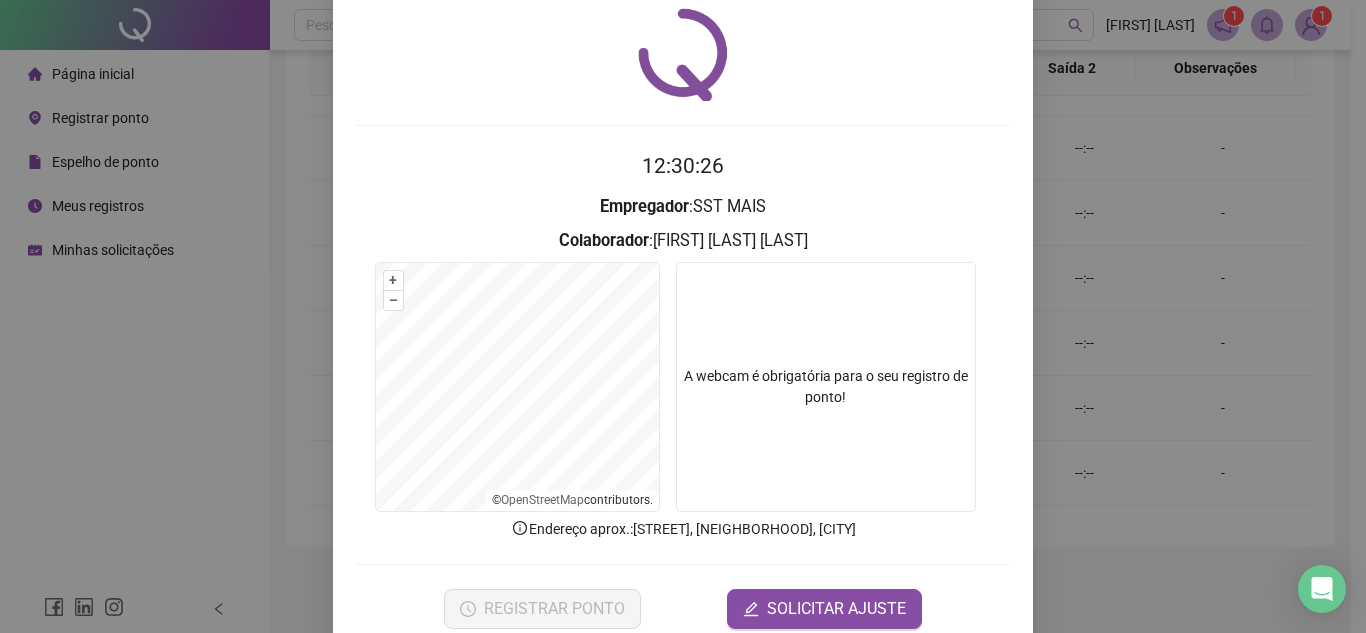 scroll, scrollTop: 100, scrollLeft: 0, axis: vertical 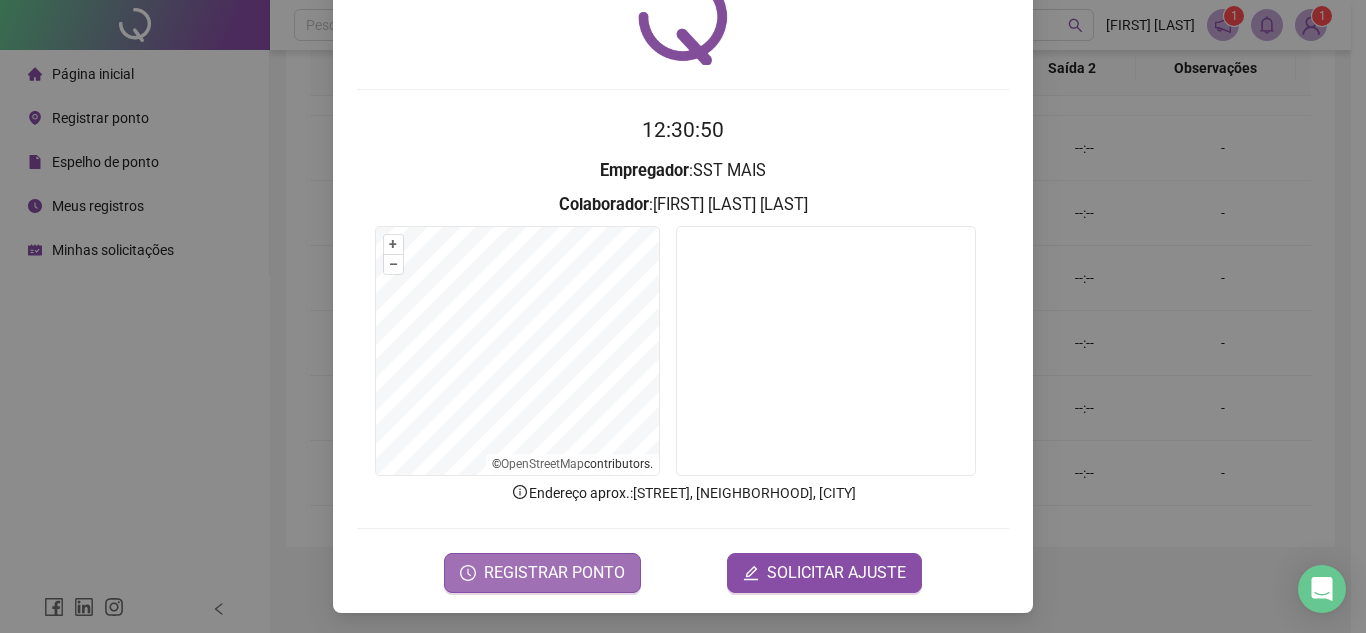 click on "REGISTRAR PONTO" at bounding box center (554, 573) 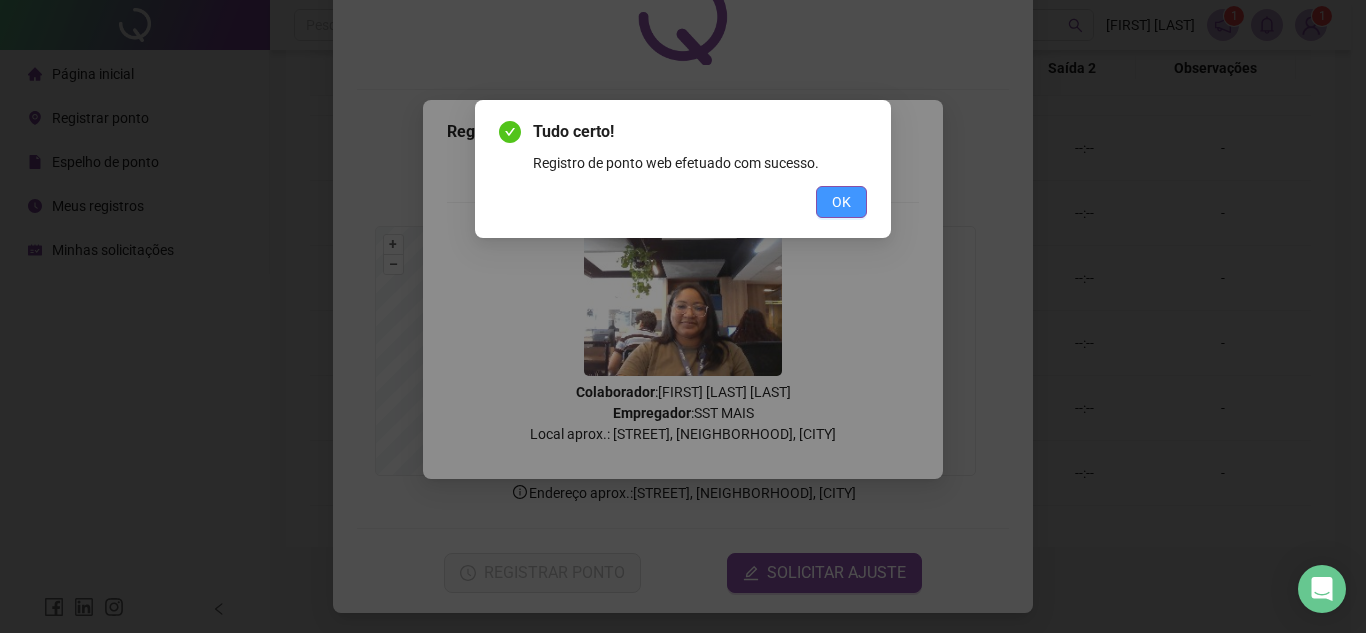drag, startPoint x: 842, startPoint y: 198, endPoint x: 822, endPoint y: 231, distance: 38.587563 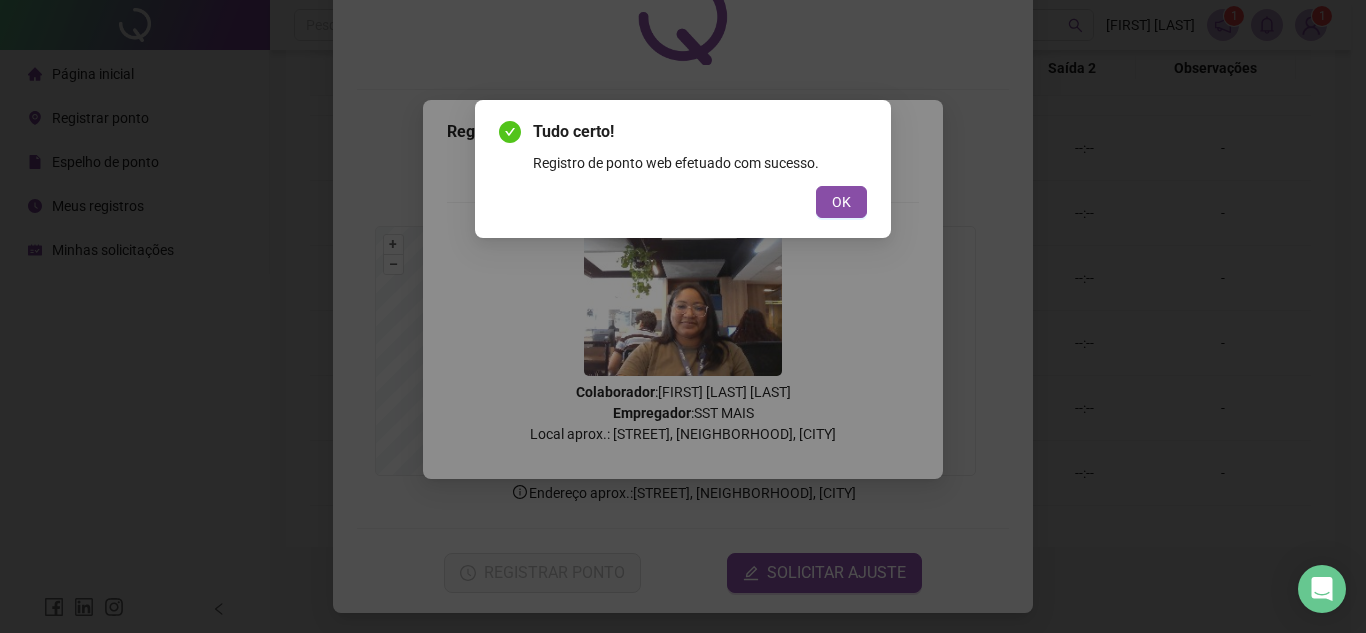 click on "OK" at bounding box center (841, 202) 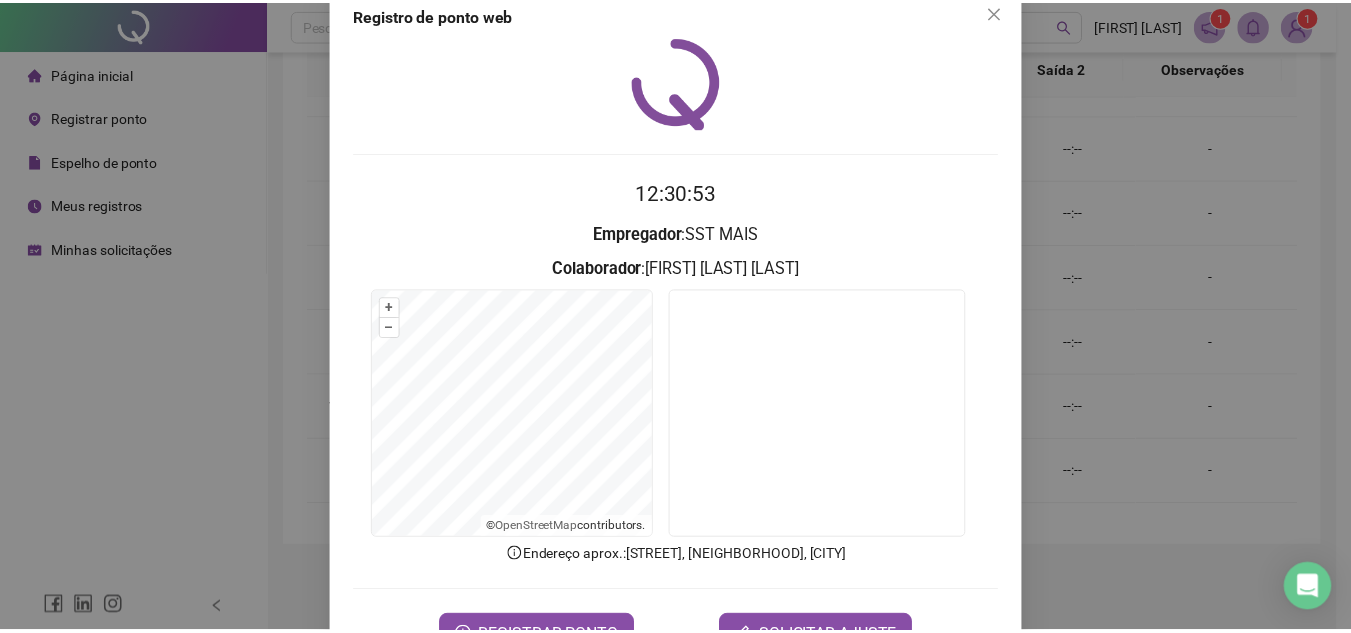 scroll, scrollTop: 0, scrollLeft: 0, axis: both 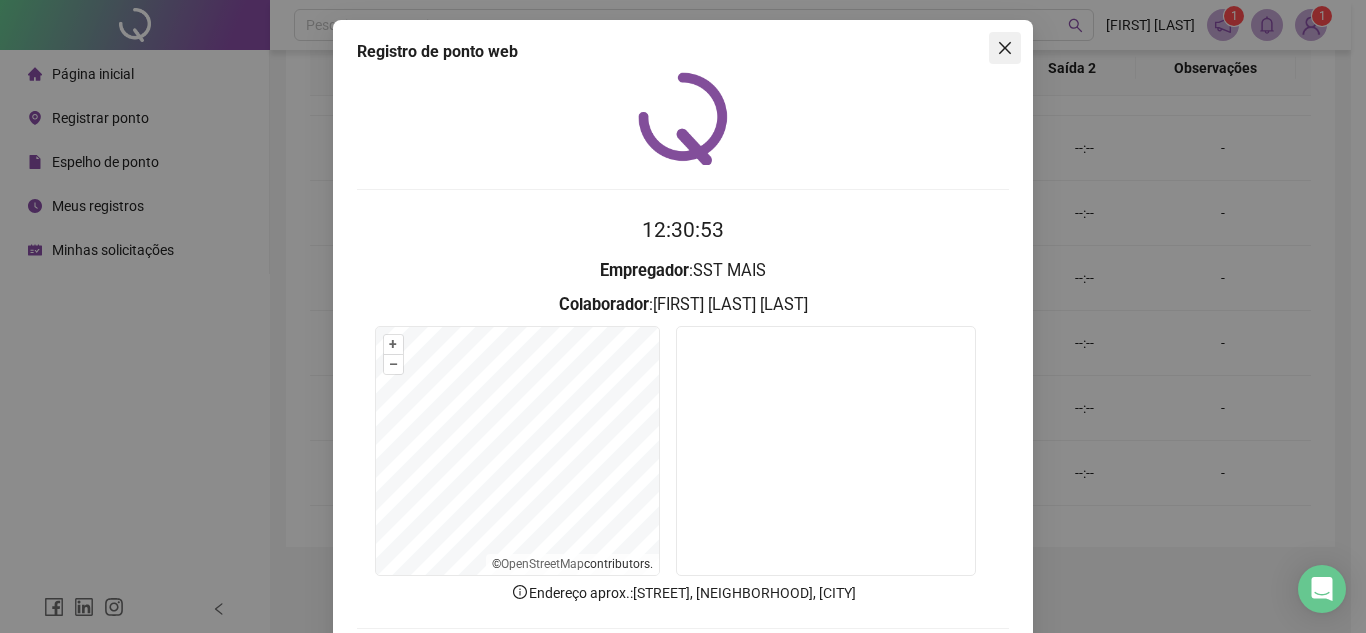 click 